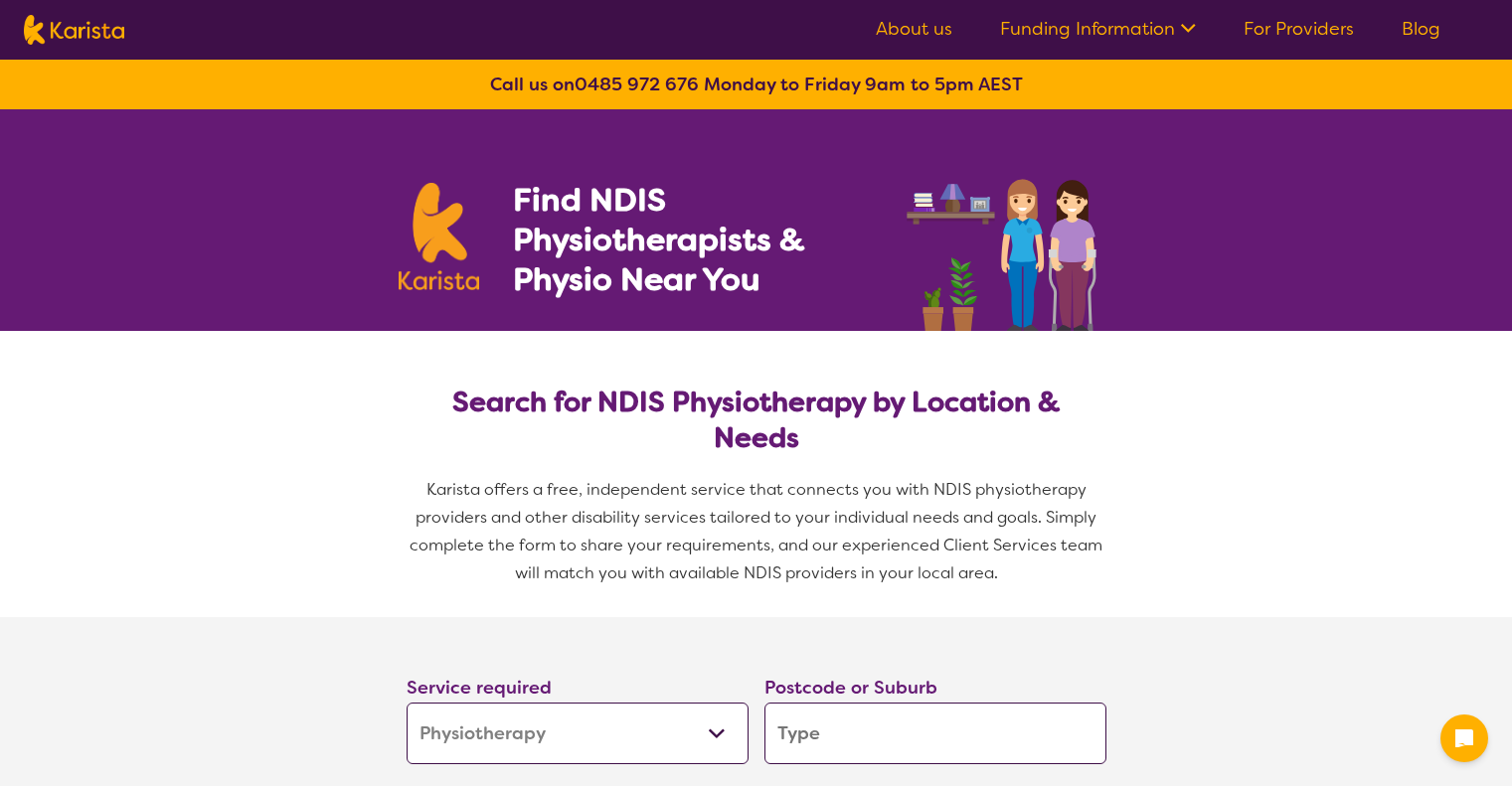 select on "Physiotherapy" 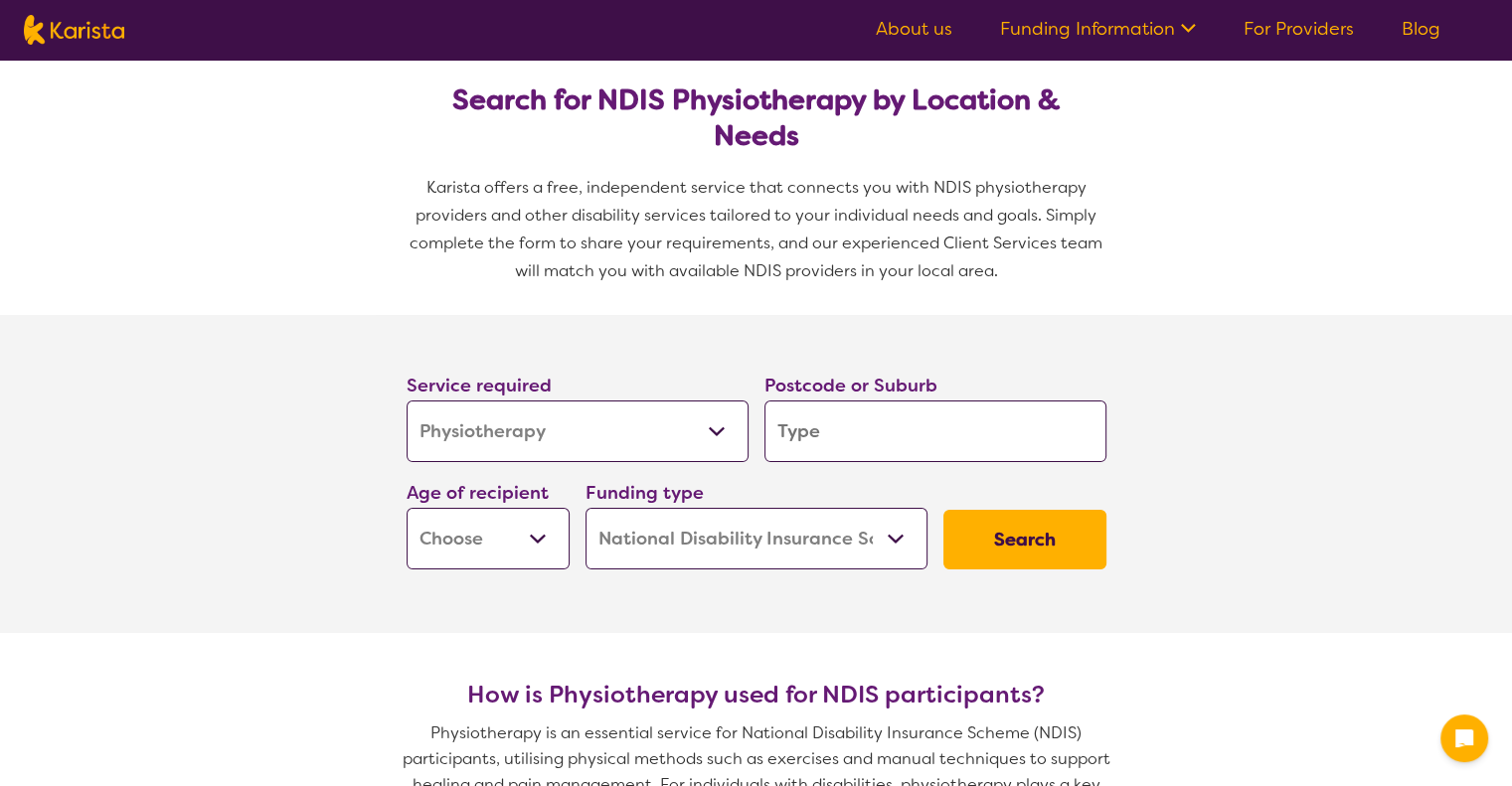 scroll, scrollTop: 304, scrollLeft: 0, axis: vertical 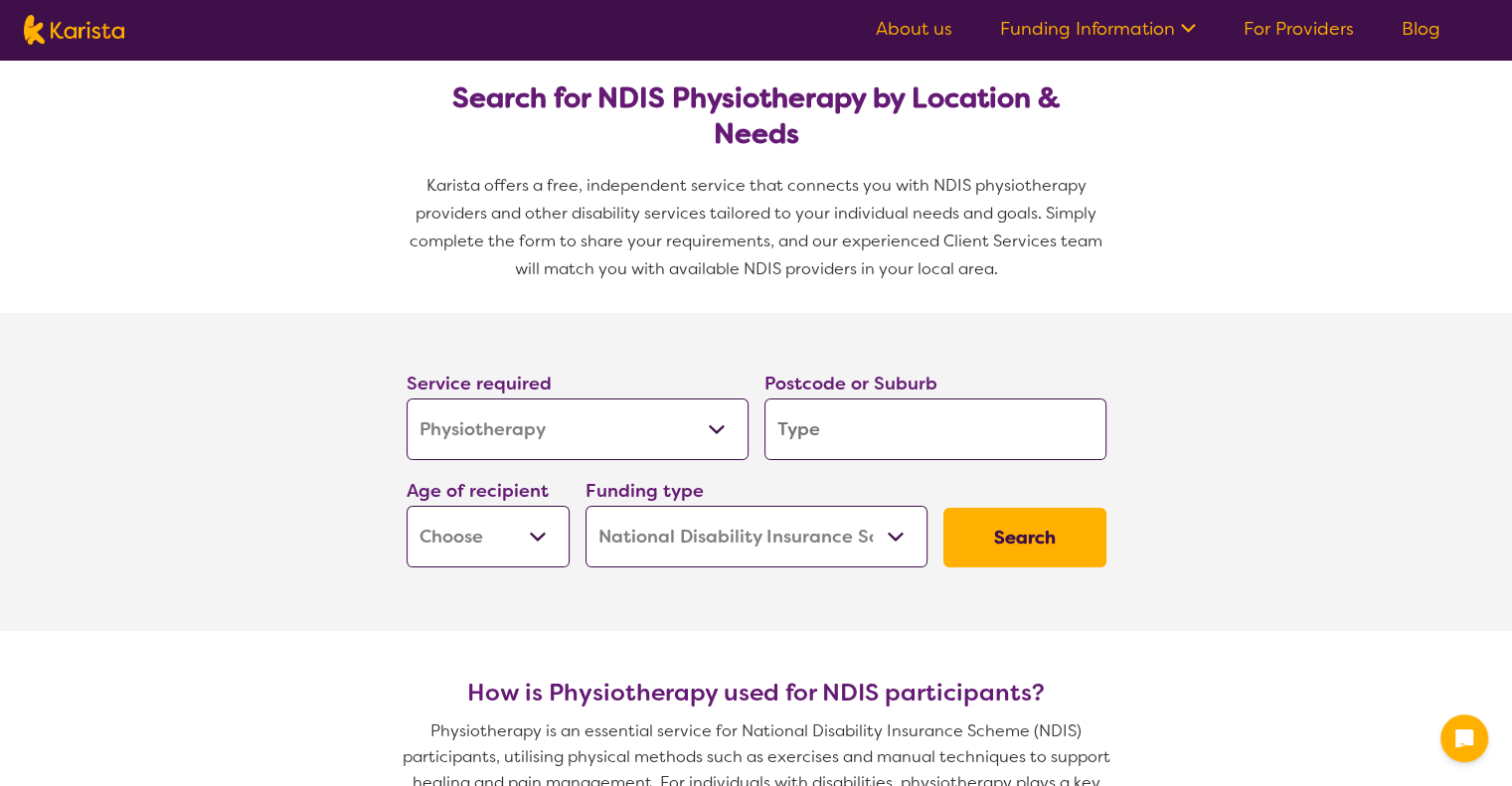 click at bounding box center [935, 429] 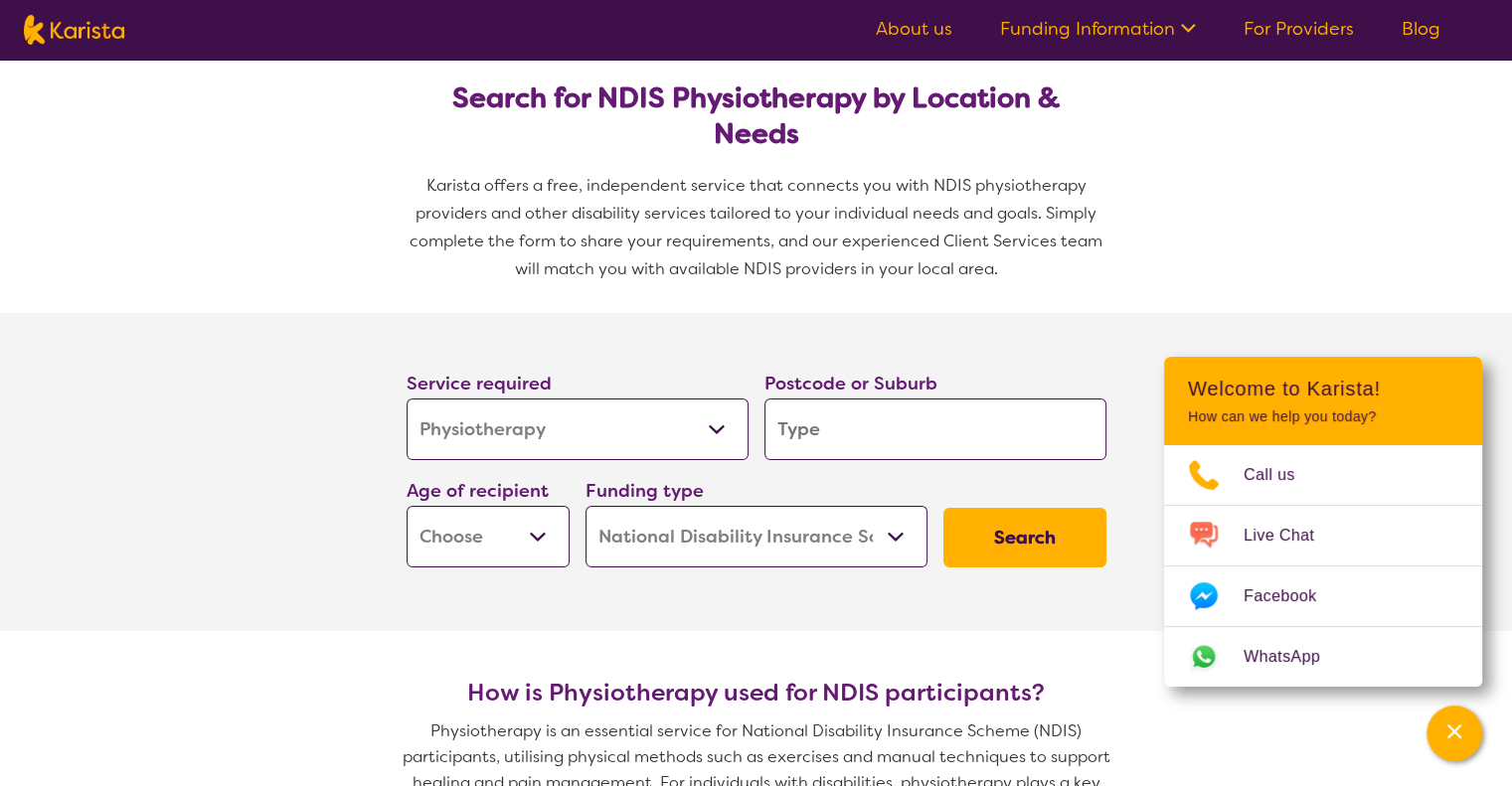 type on "[INITIAL]" 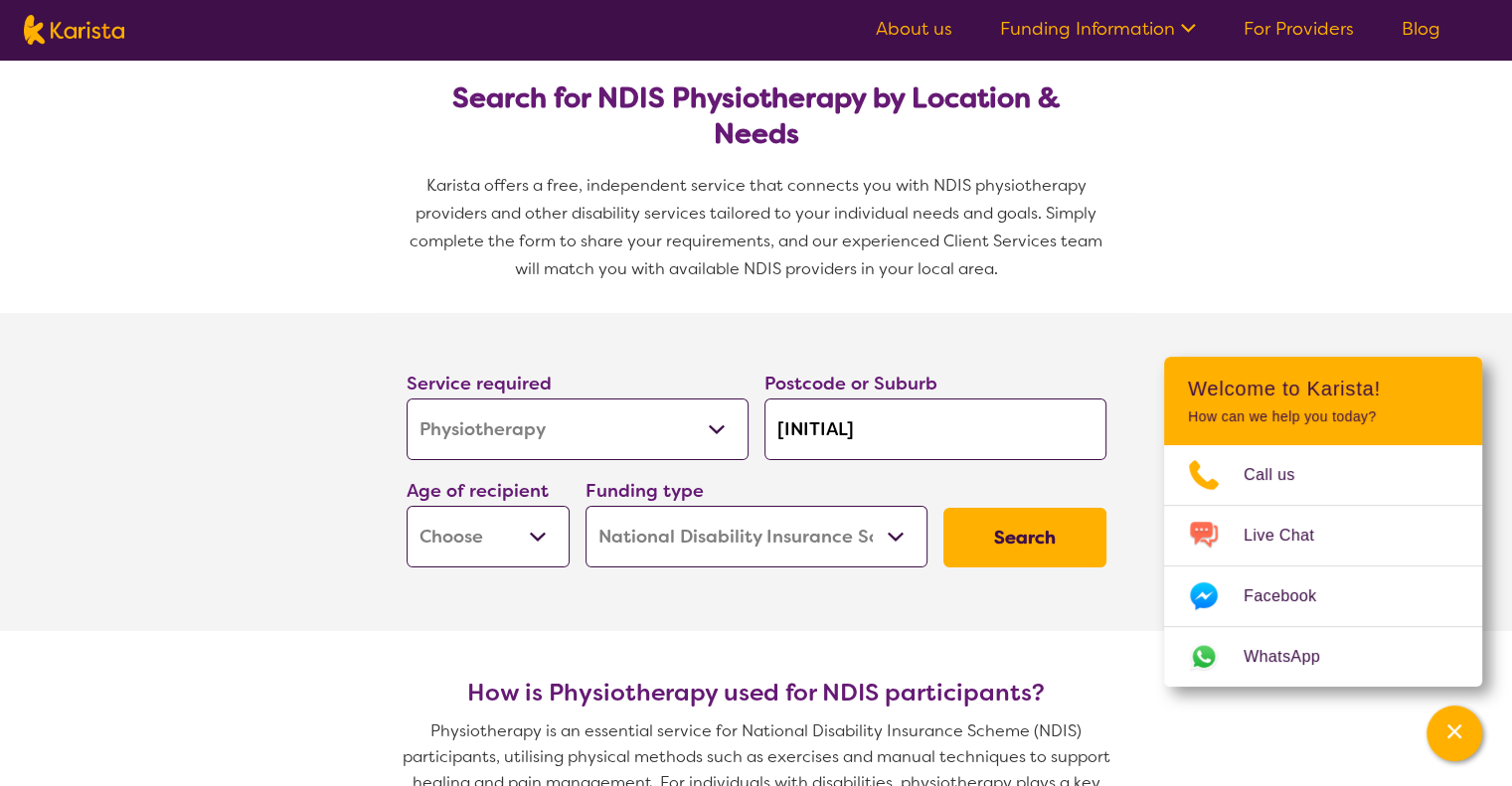type on "[INITIAL]" 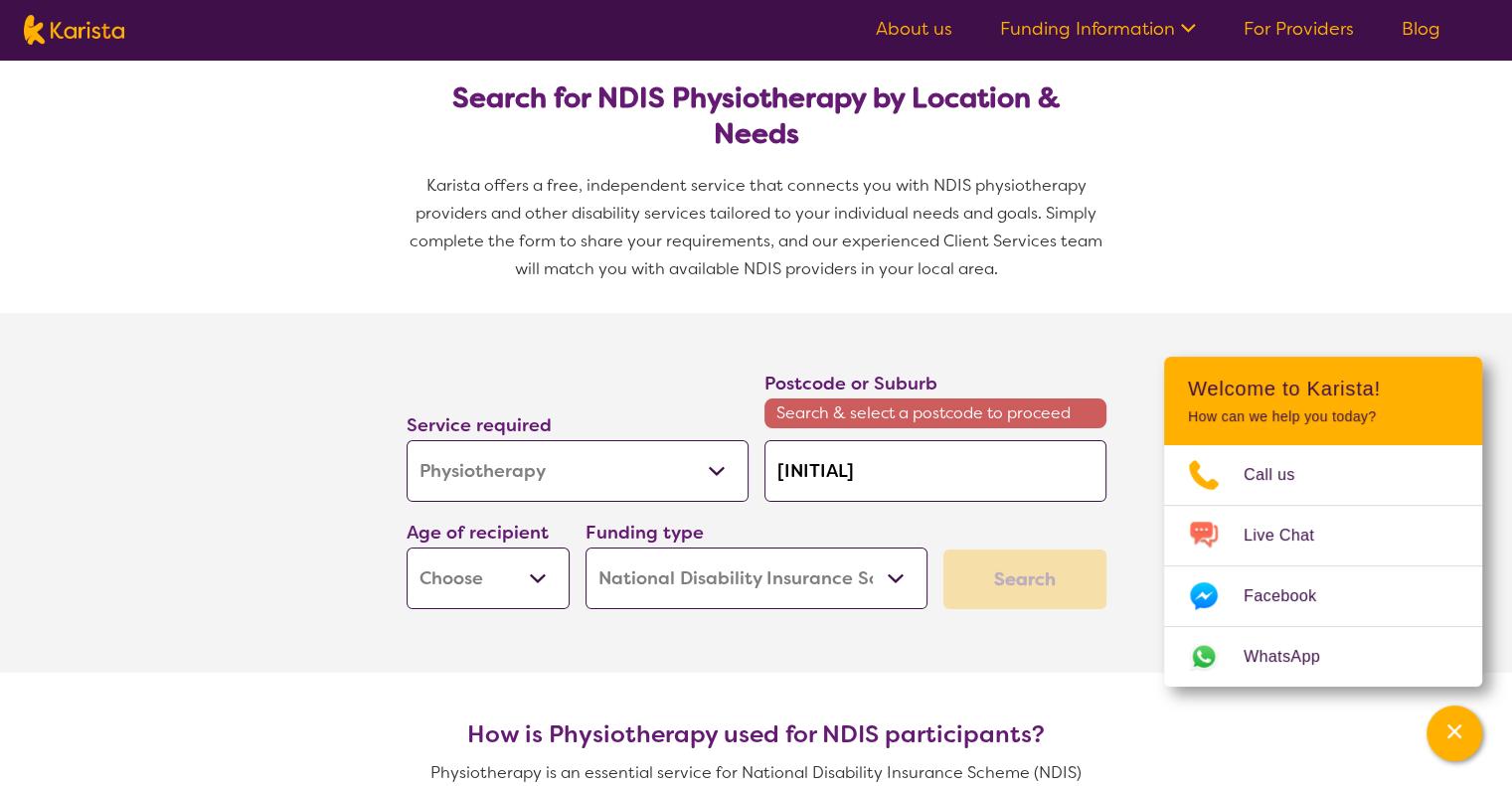 type on "[INITIAL]" 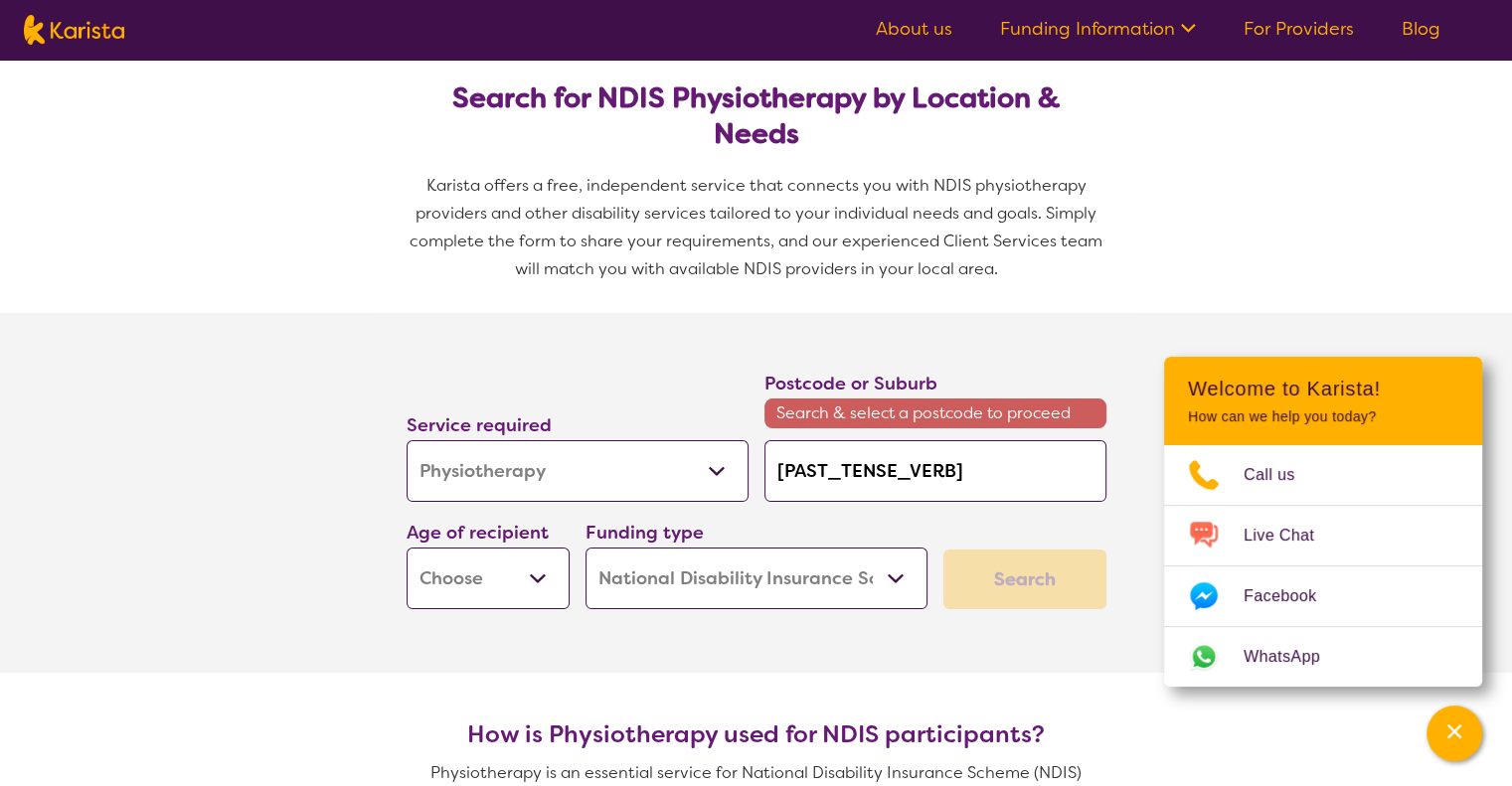 type on "[LAST]" 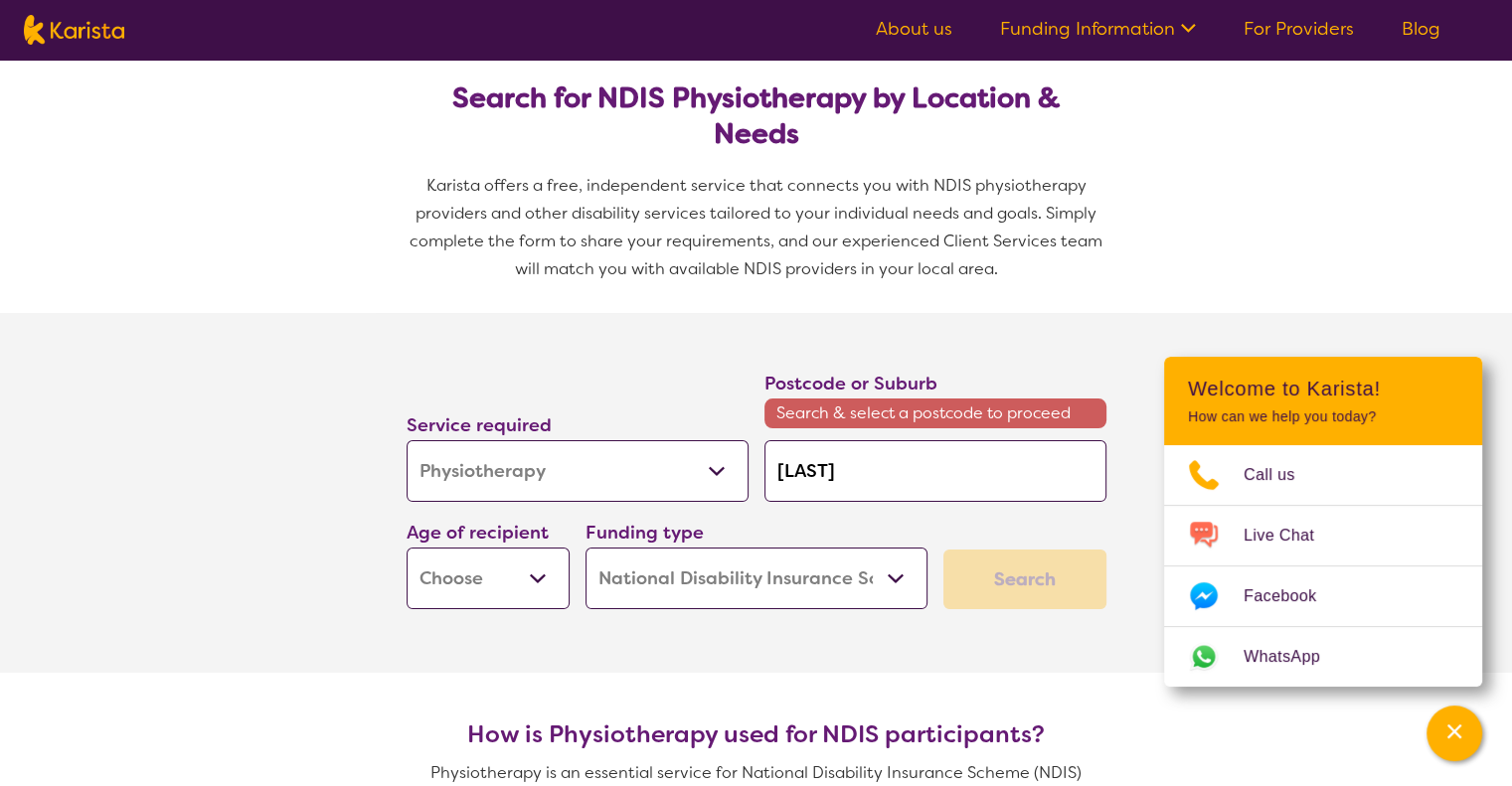 type on "[LAST]" 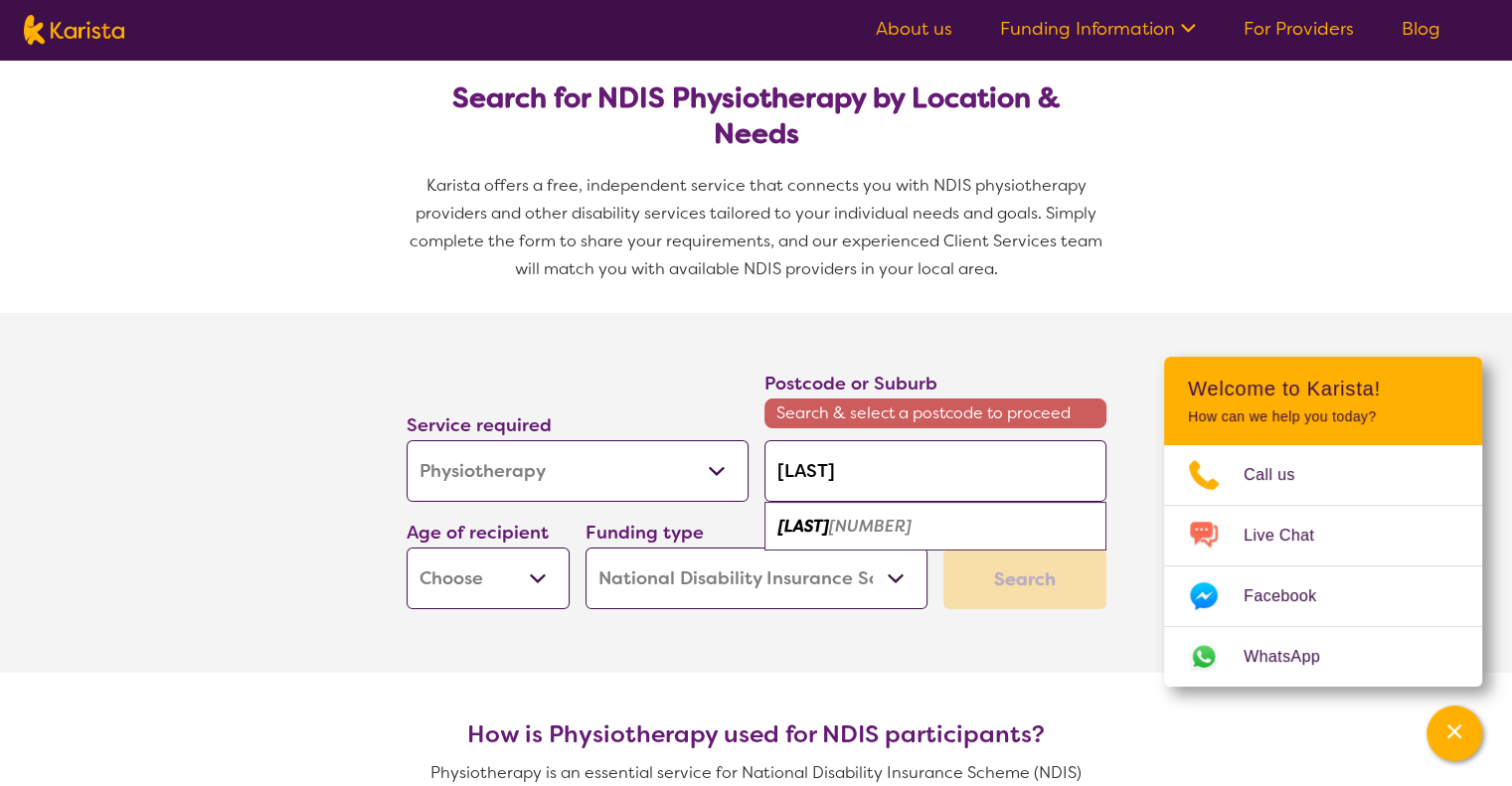 click on "[CITY]  [POSTCODE]" at bounding box center [935, 527] 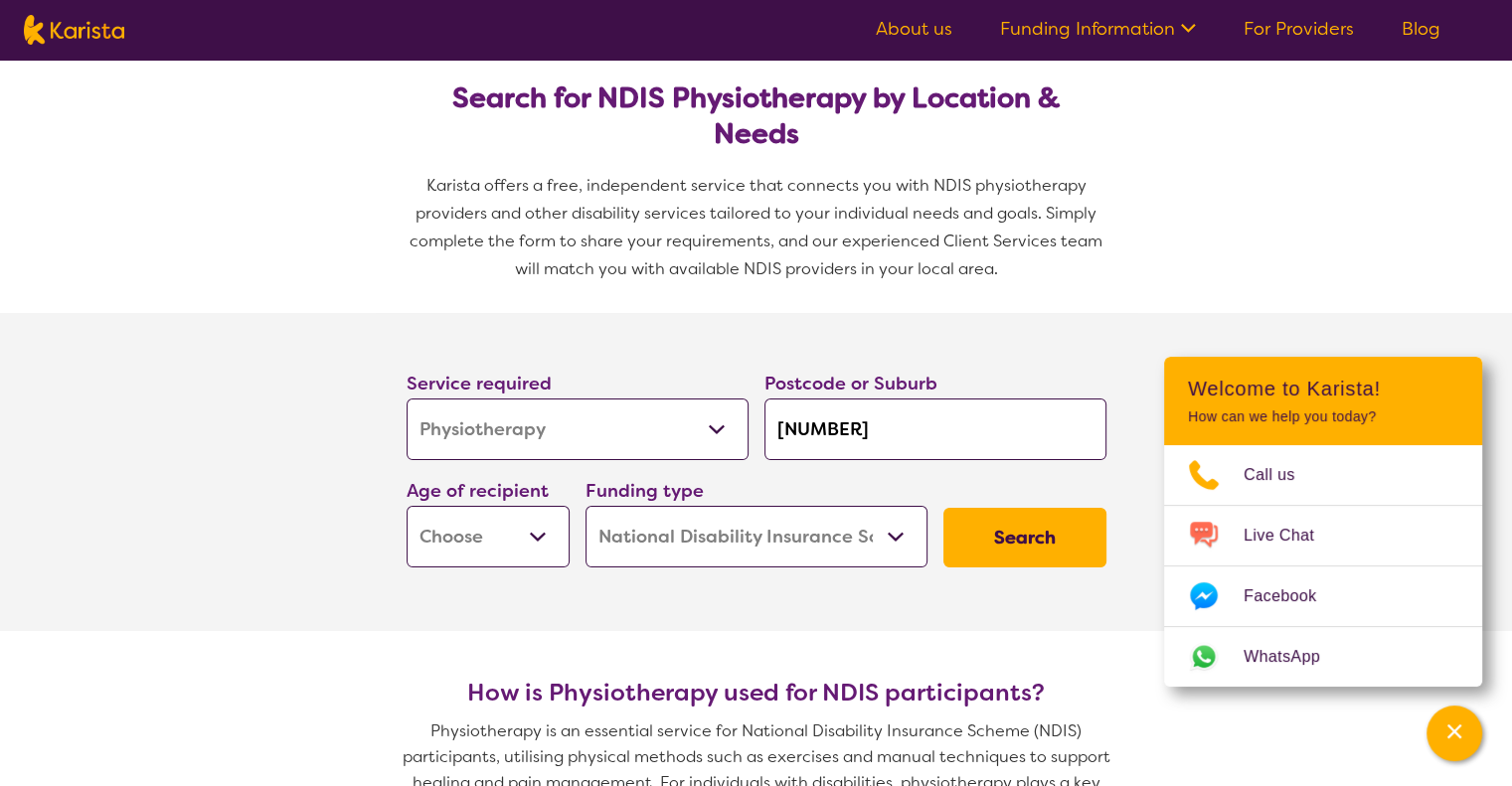 click on "Early Childhood - 0 to 9 Child - 10 to 11 Adolescent - 12 to 17 Adult - 18 to 64 Aged - 65+" at bounding box center [488, 537] 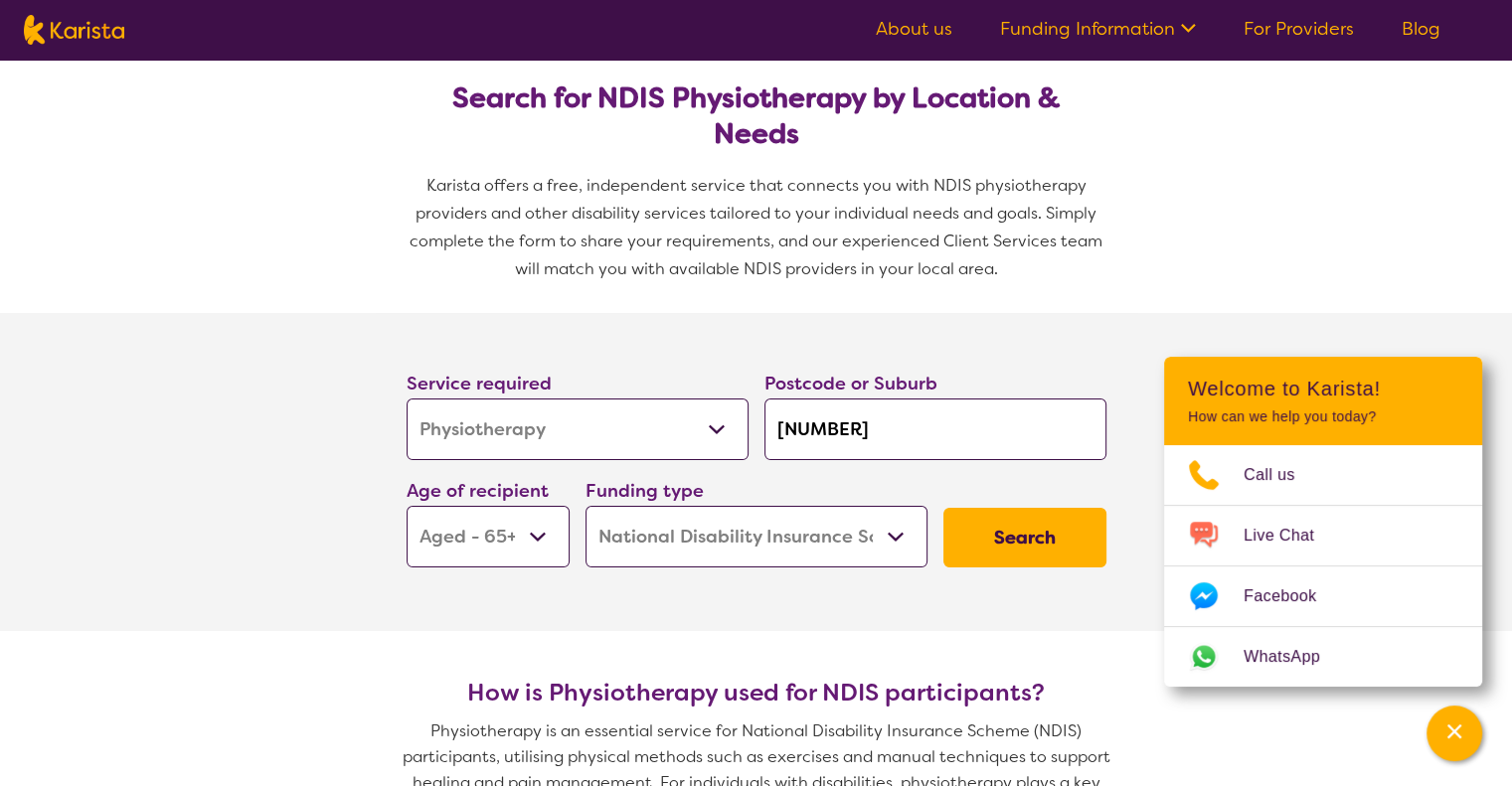 click on "Early Childhood - 0 to 9 Child - 10 to 11 Adolescent - 12 to 17 Adult - 18 to 64 Aged - 65+" at bounding box center [488, 537] 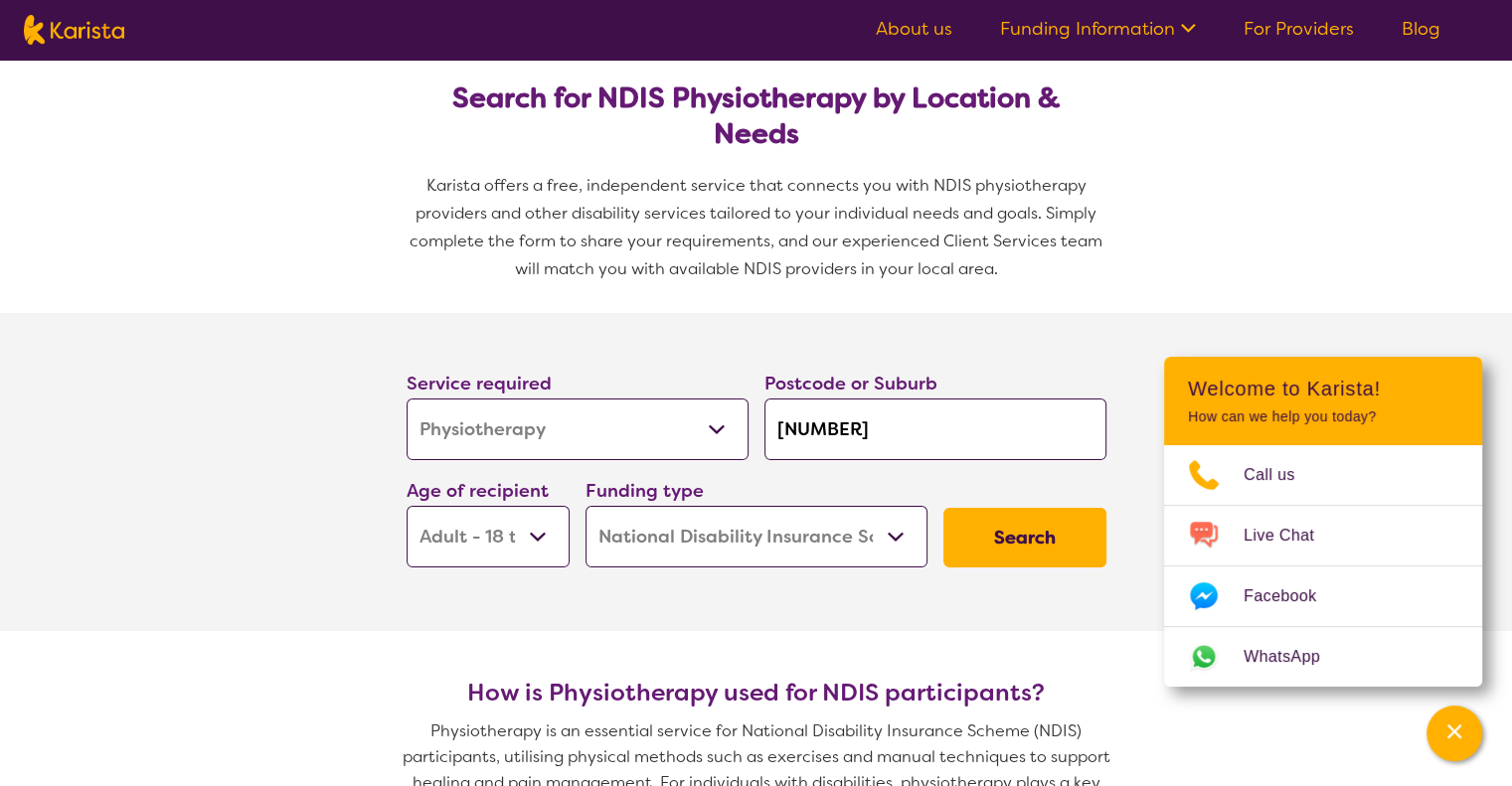 click on "Early Childhood - 0 to 9 Child - 10 to 11 Adolescent - 12 to 17 Adult - 18 to 64 Aged - 65+" at bounding box center (488, 537) 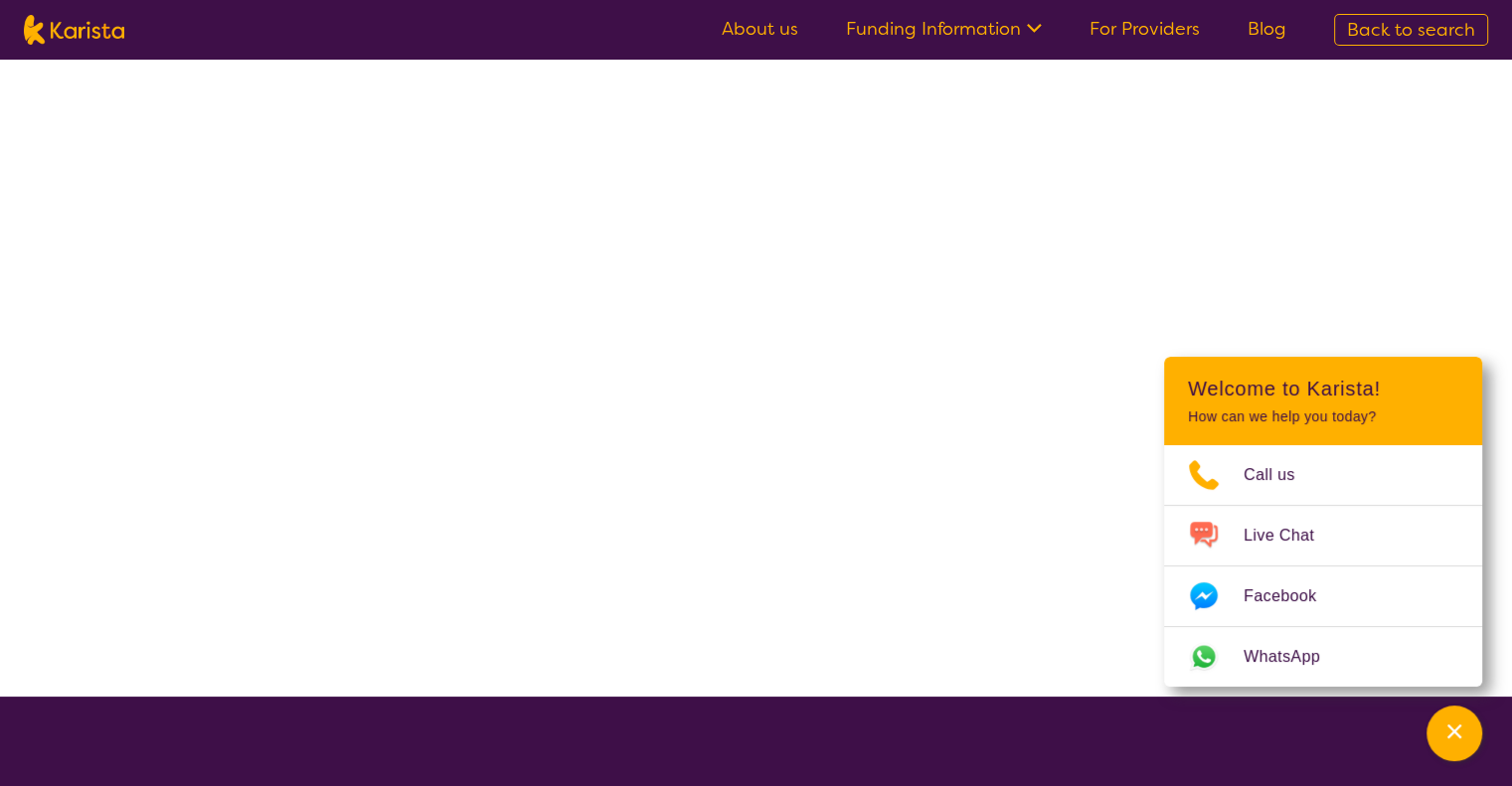 scroll, scrollTop: 0, scrollLeft: 0, axis: both 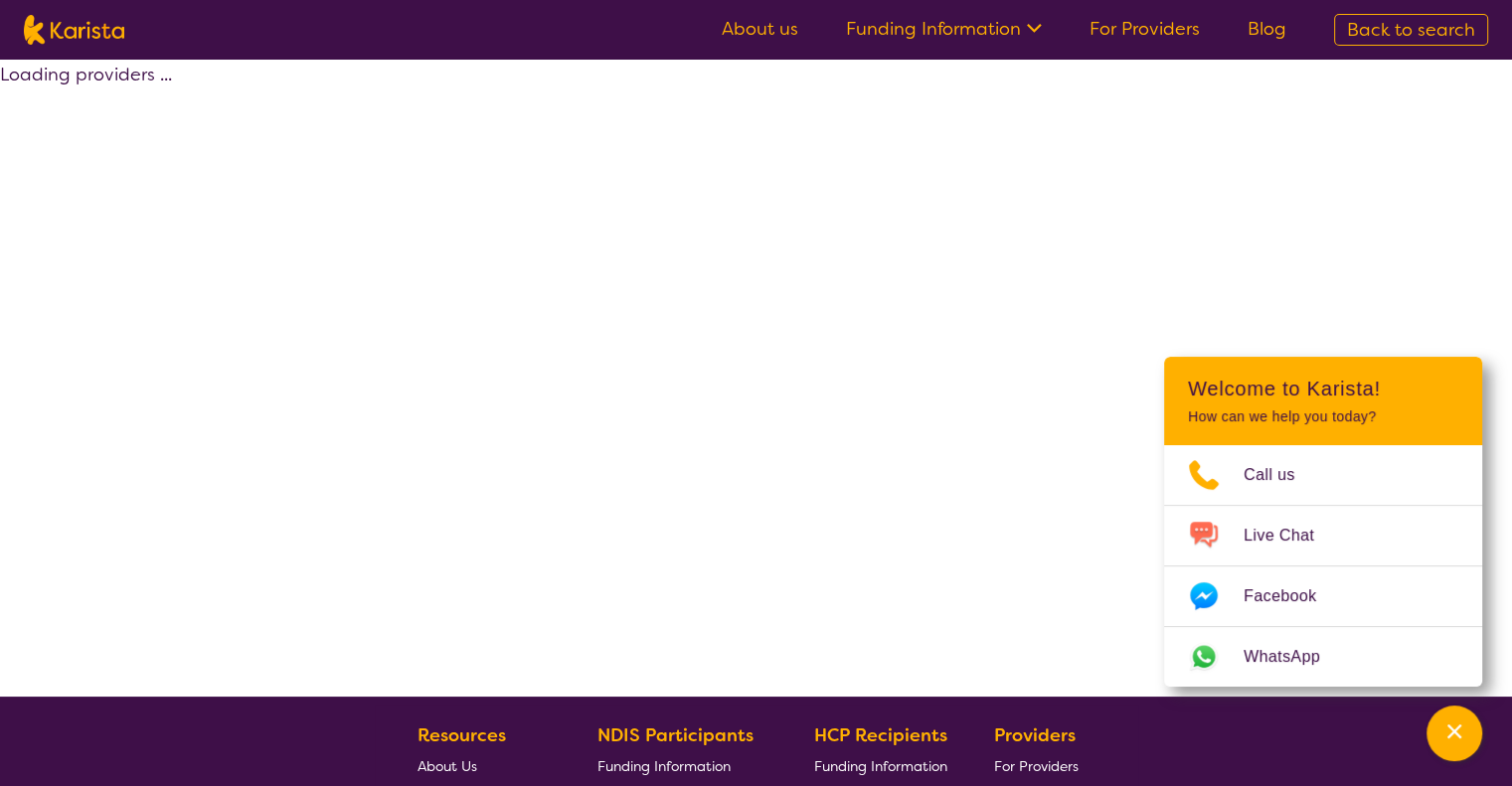 select on "by_score" 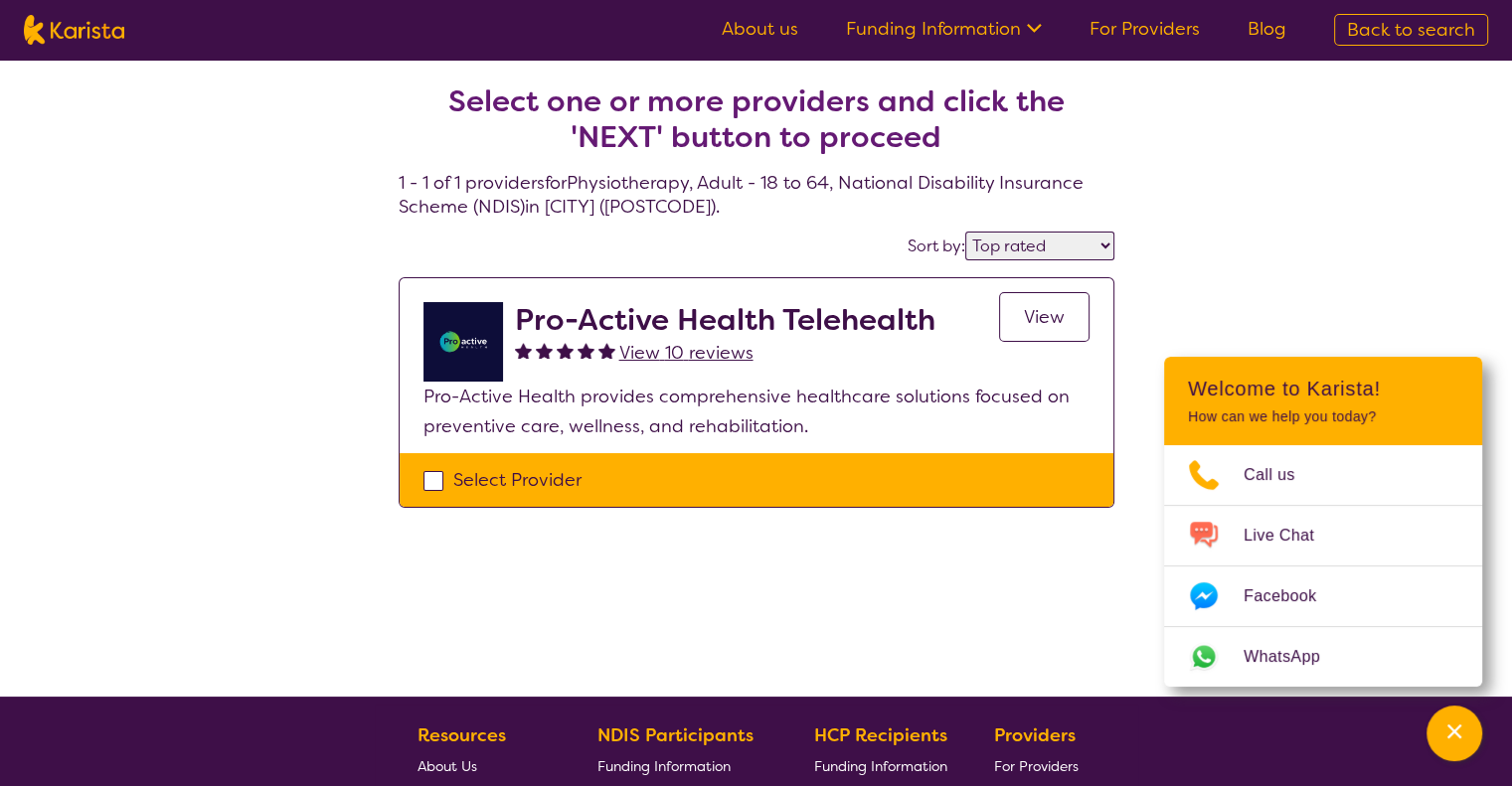 scroll, scrollTop: 0, scrollLeft: 0, axis: both 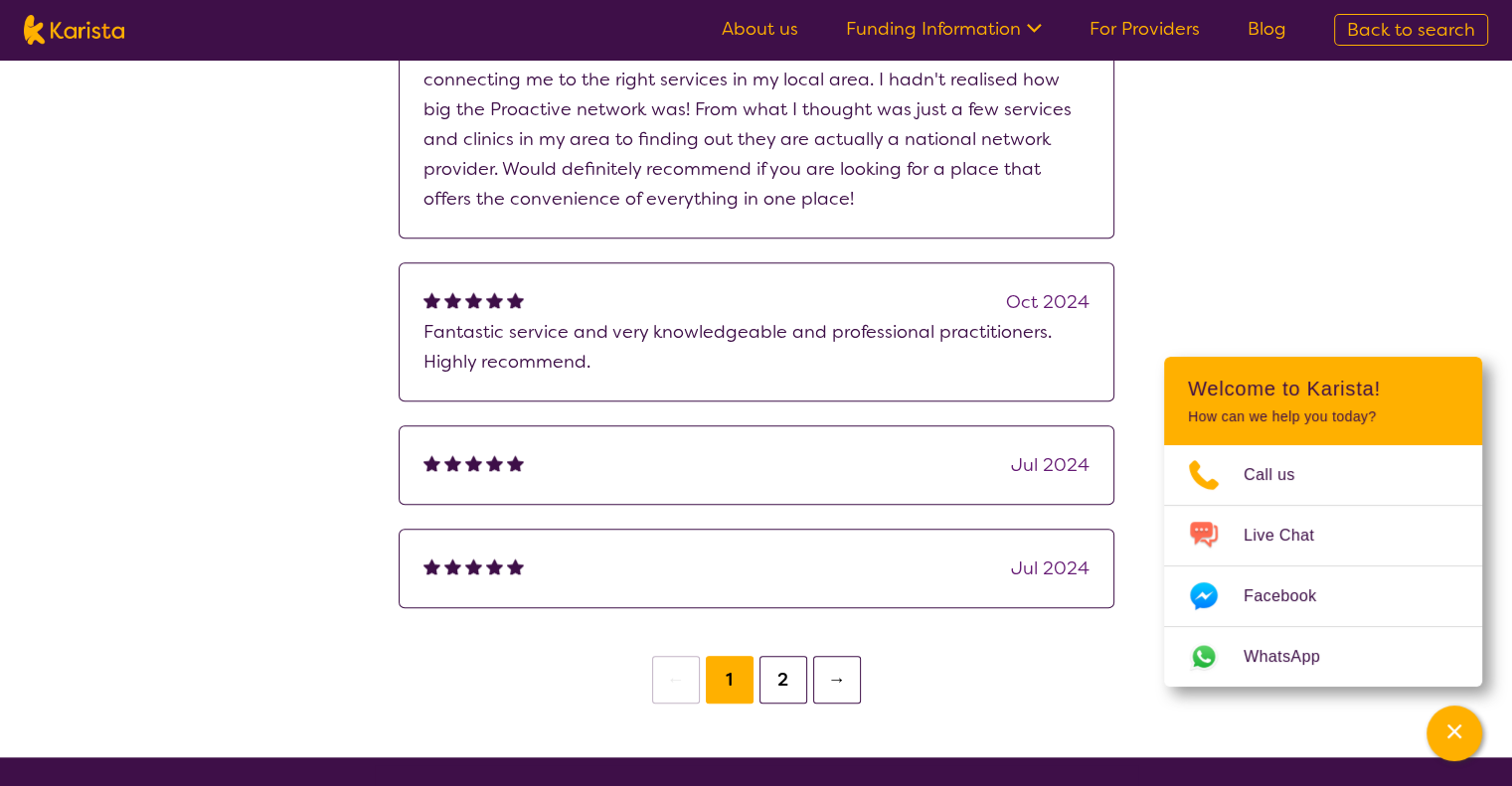 click on "2" at bounding box center [783, 680] 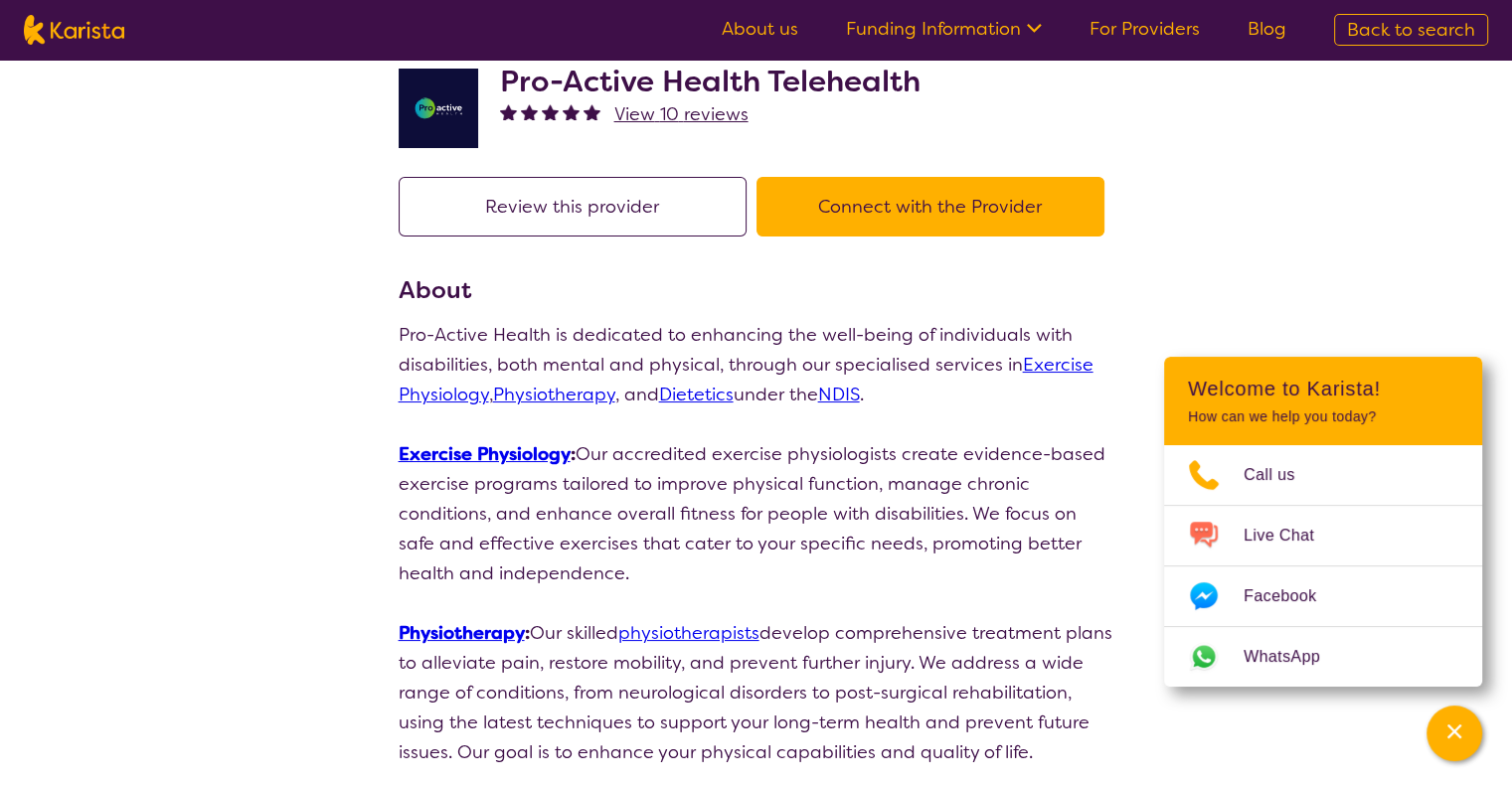 scroll, scrollTop: 0, scrollLeft: 0, axis: both 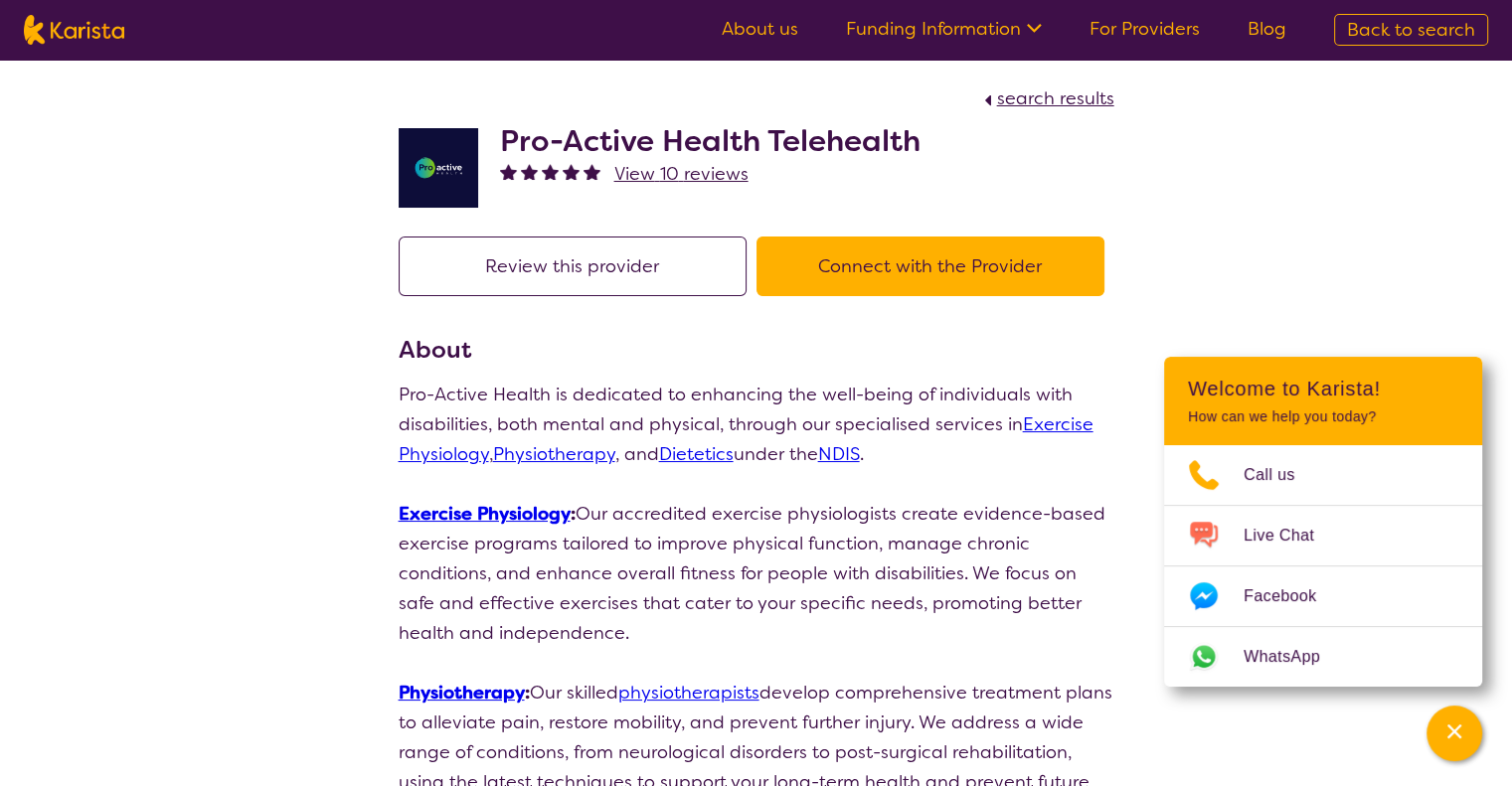 click on "Back to search" at bounding box center [1411, 30] 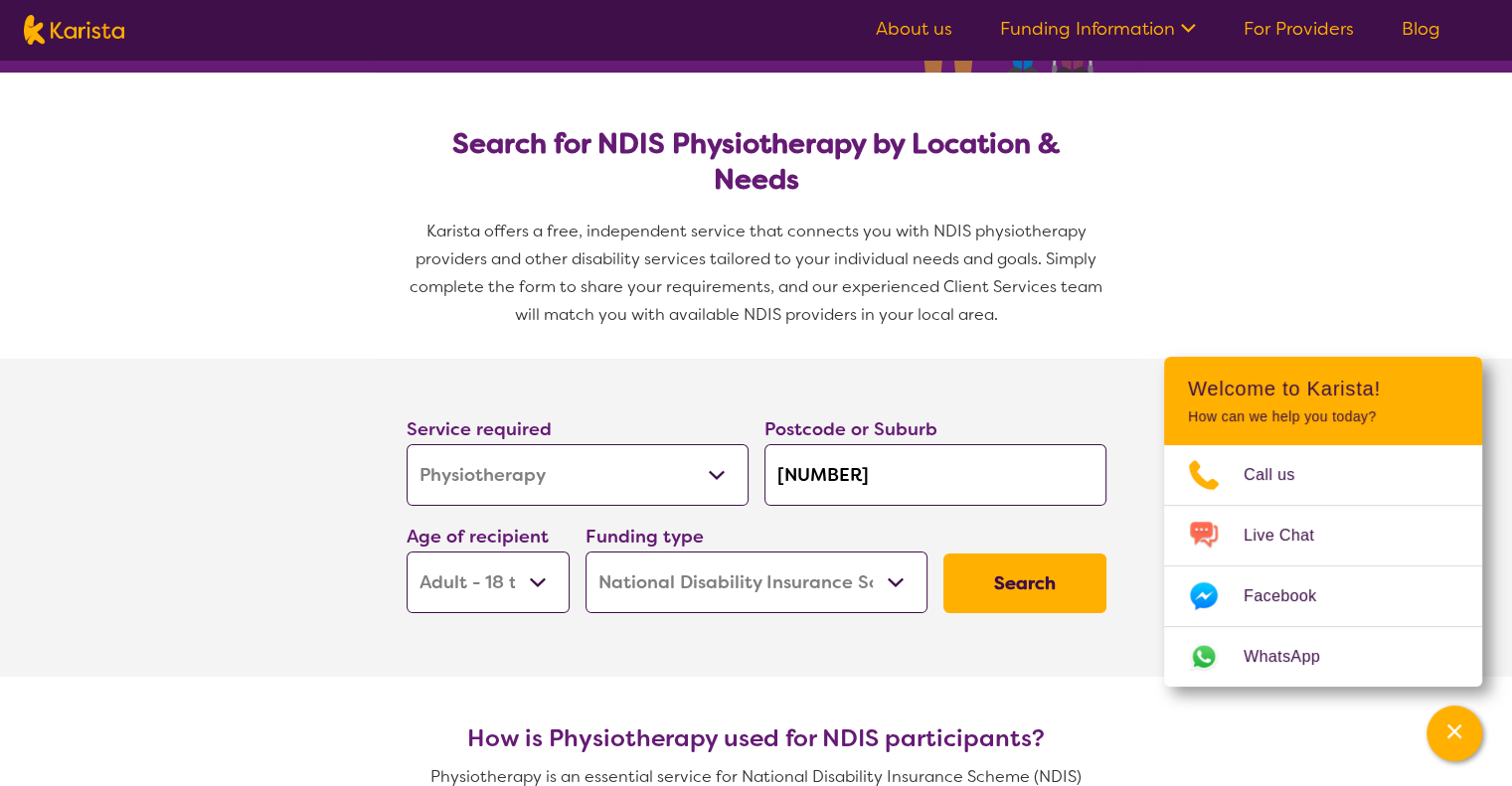 scroll, scrollTop: 437, scrollLeft: 0, axis: vertical 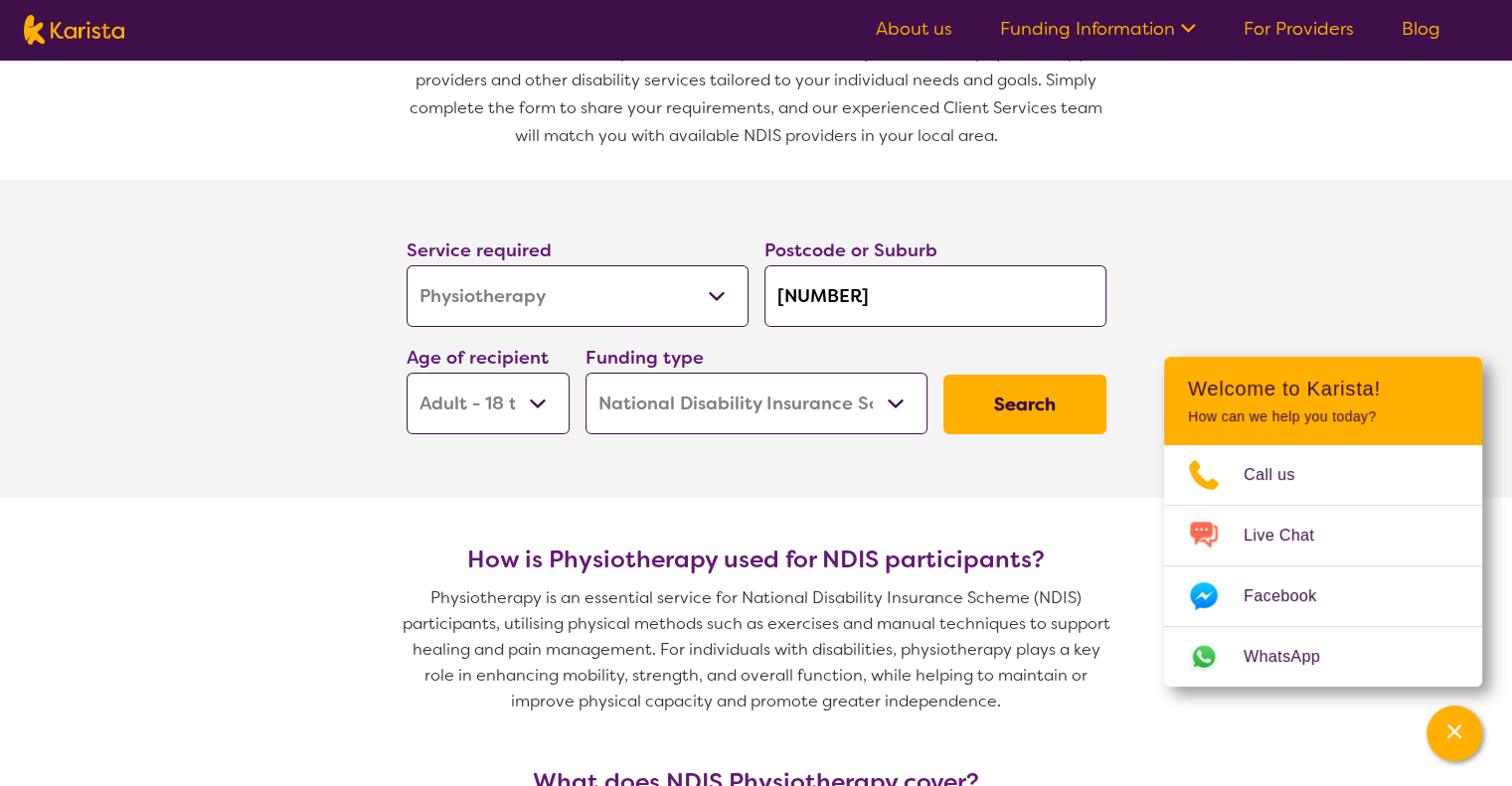 click on "Search" at bounding box center (1025, 404) 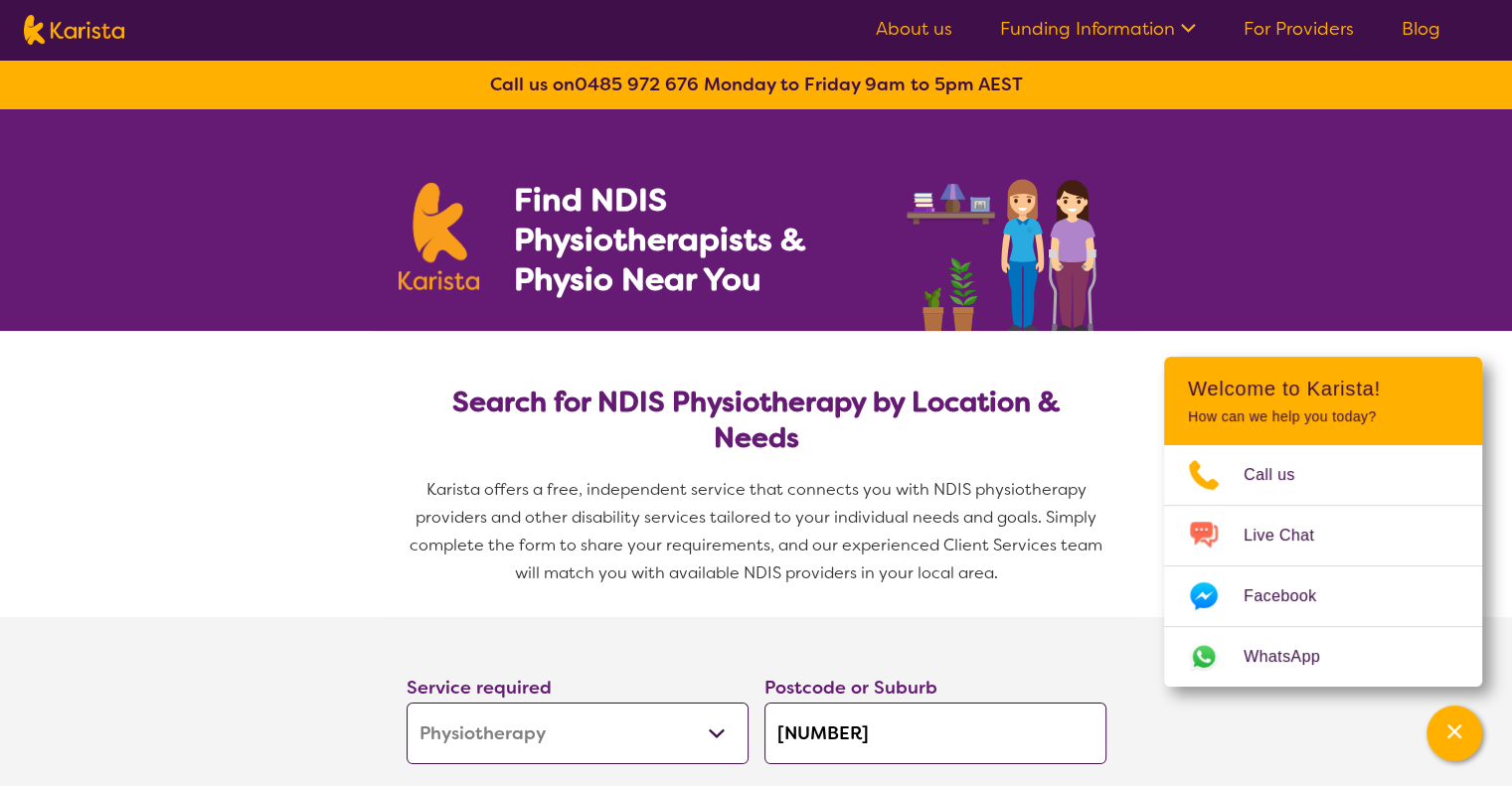 select on "by_score" 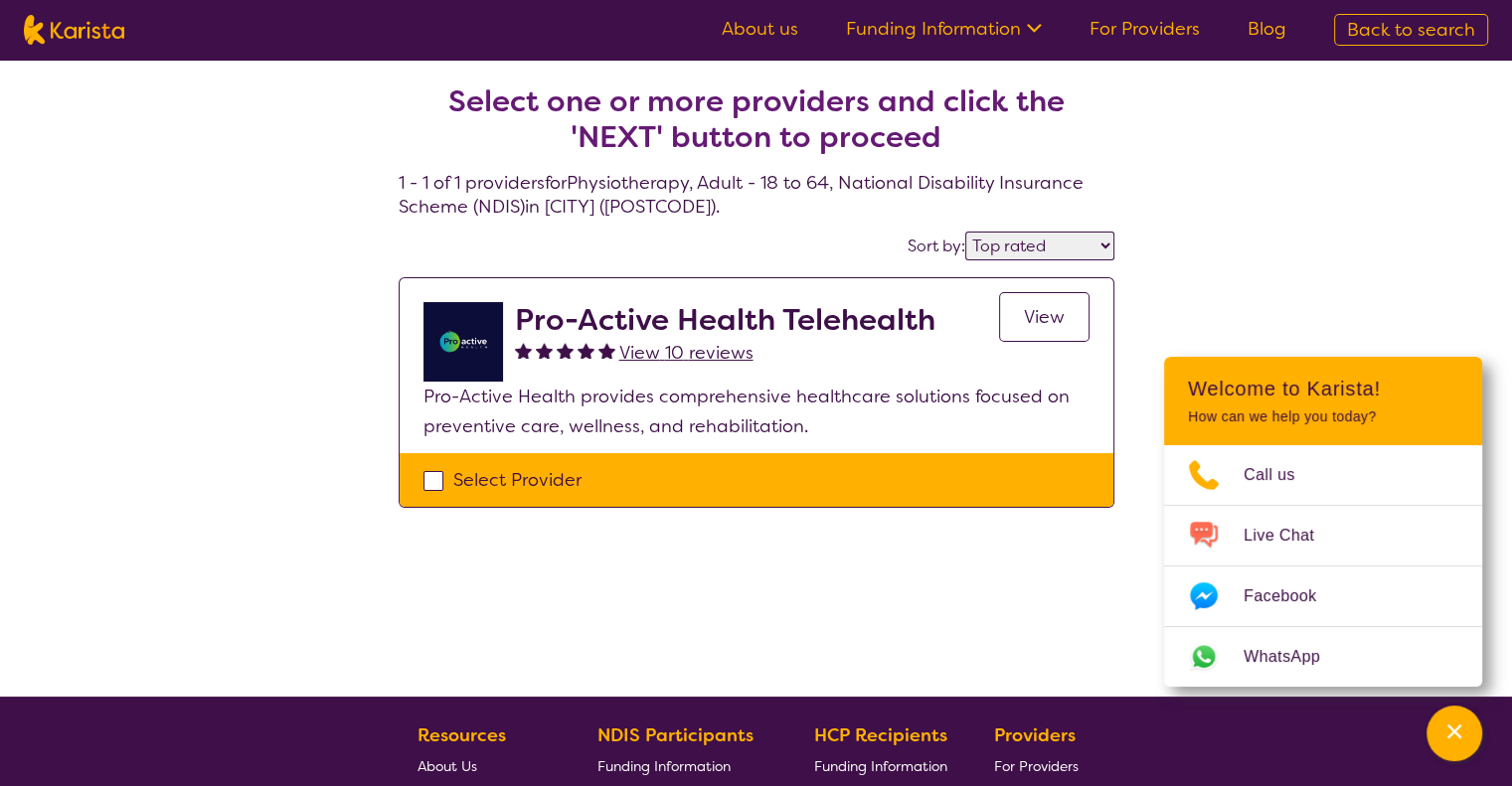click on "Select one or more providers and click the 'NEXT' button to proceed 1 - 1 of 1 providers  for  Physiotherapy , Adult - 18 to 64 , National Disability Insurance Scheme (NDIS)  in  [CITY] ([POSTCODE]) . Sort by:  Highly reviewed Top rated Pro-Active Health Telehealth View   10   reviews View Pro-Active Health provides comprehensive healthcare solutions focused on preventive care, wellness, and rehabilitation. Select Provider" at bounding box center [756, 378] 